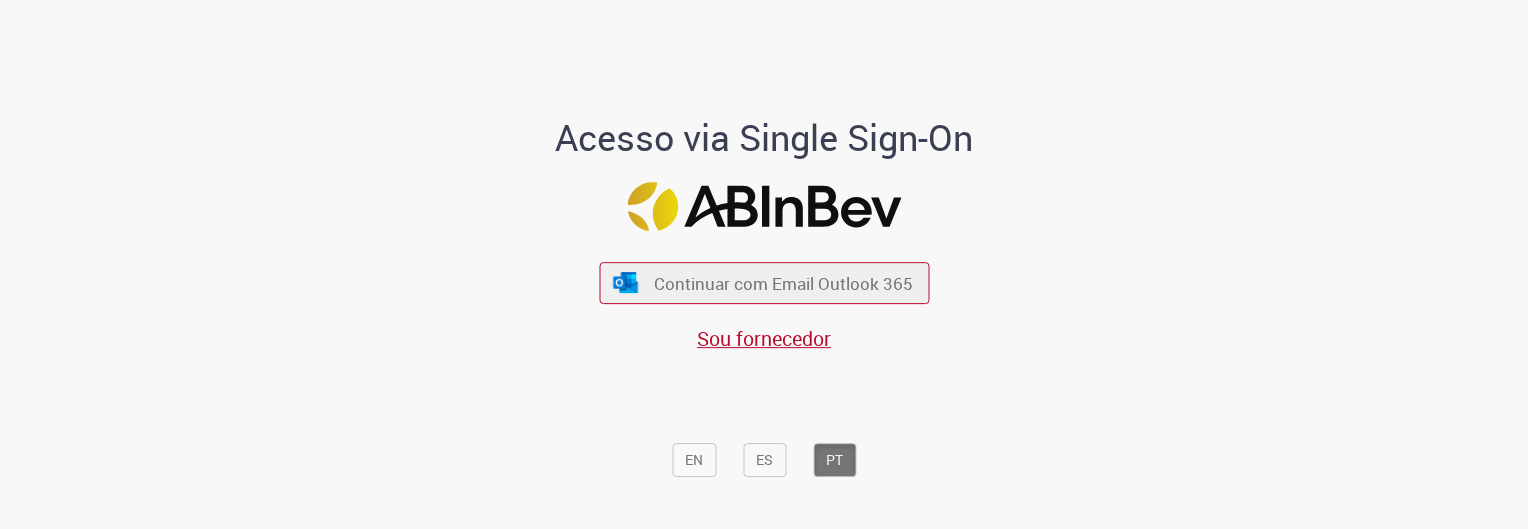 scroll, scrollTop: 0, scrollLeft: 0, axis: both 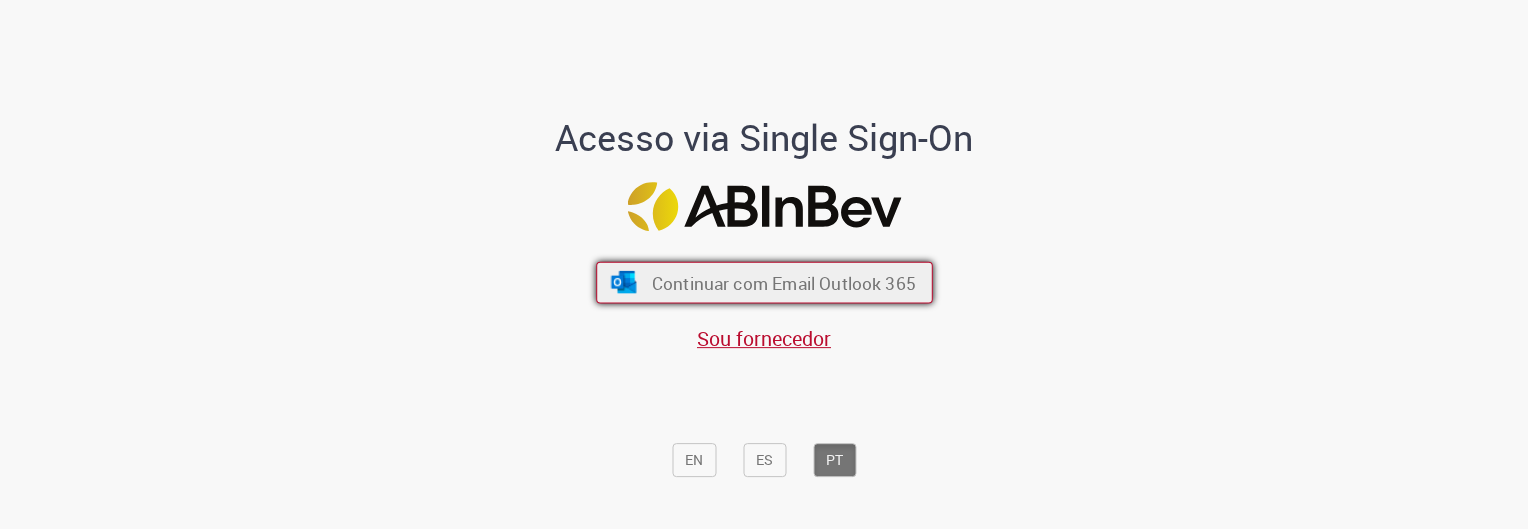 click on "Continuar com Email Outlook 365" at bounding box center [783, 283] 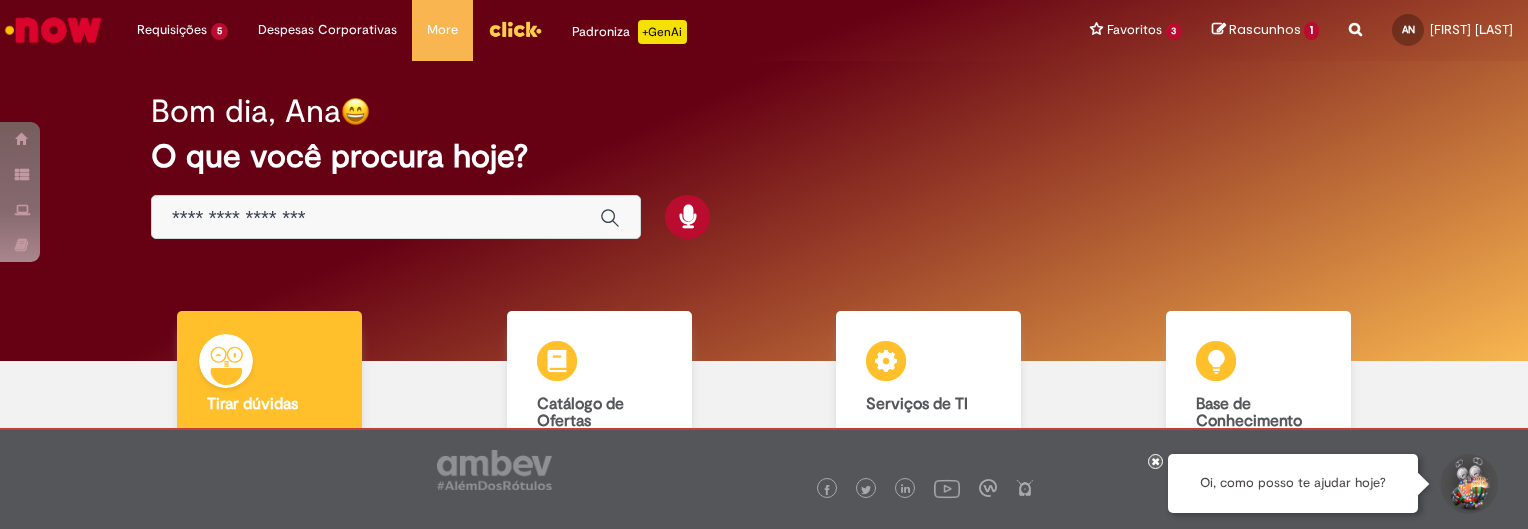 scroll, scrollTop: 0, scrollLeft: 0, axis: both 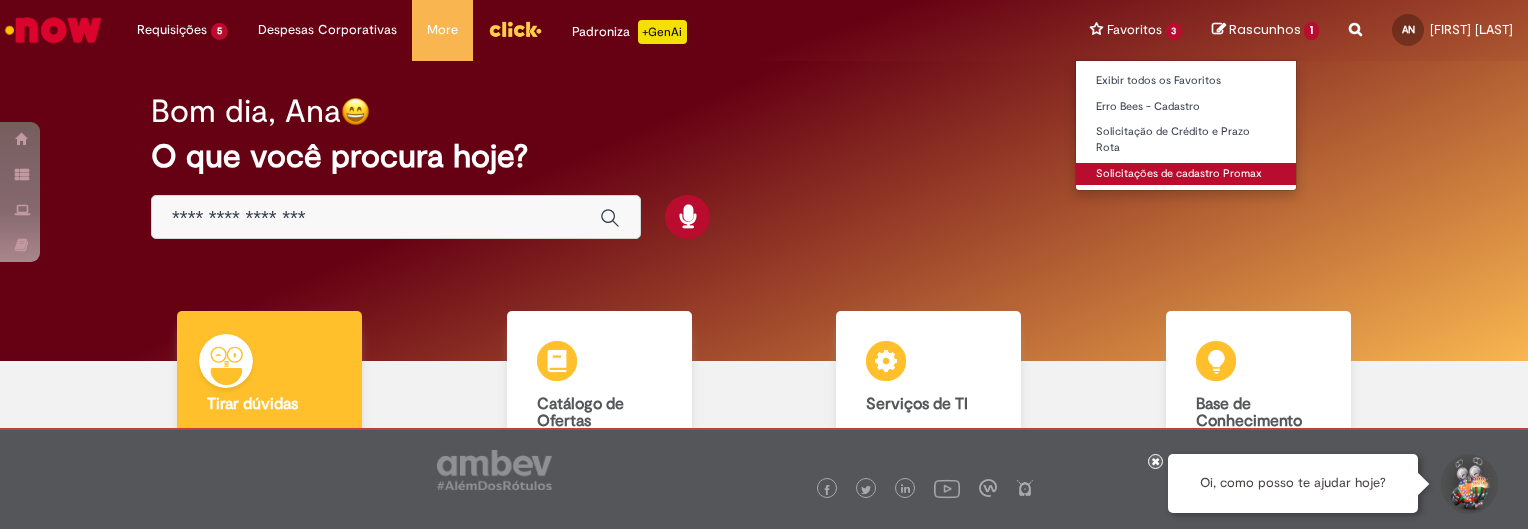 click on "Solicitações de cadastro Promax" at bounding box center [1186, 174] 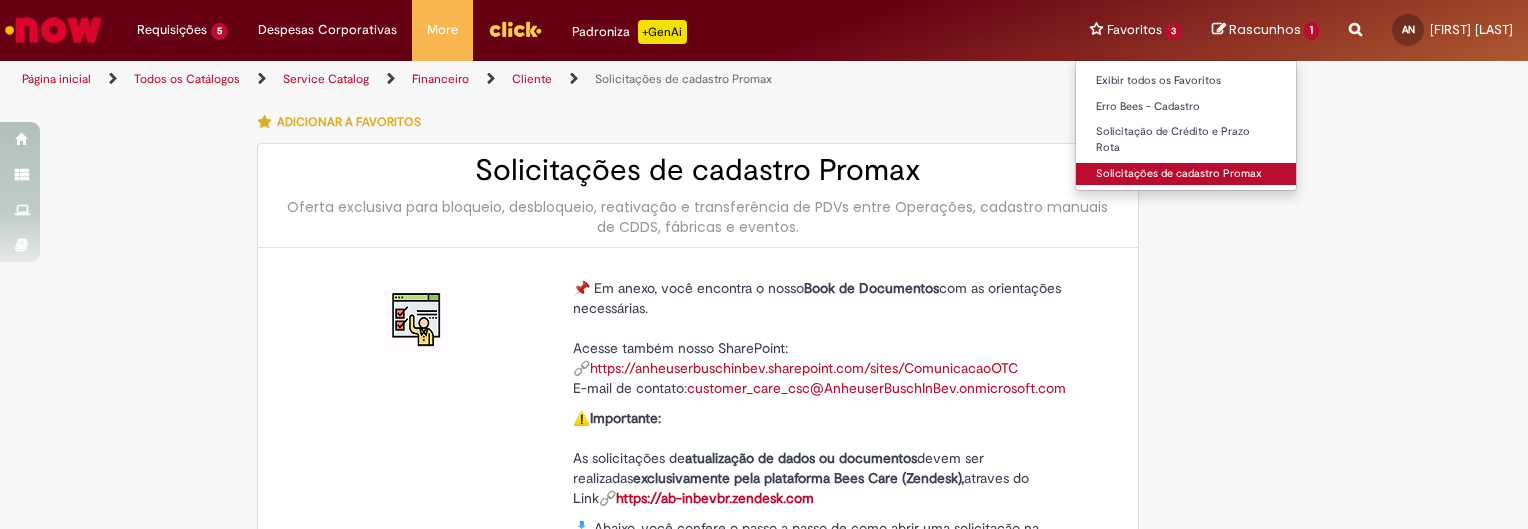 type on "********" 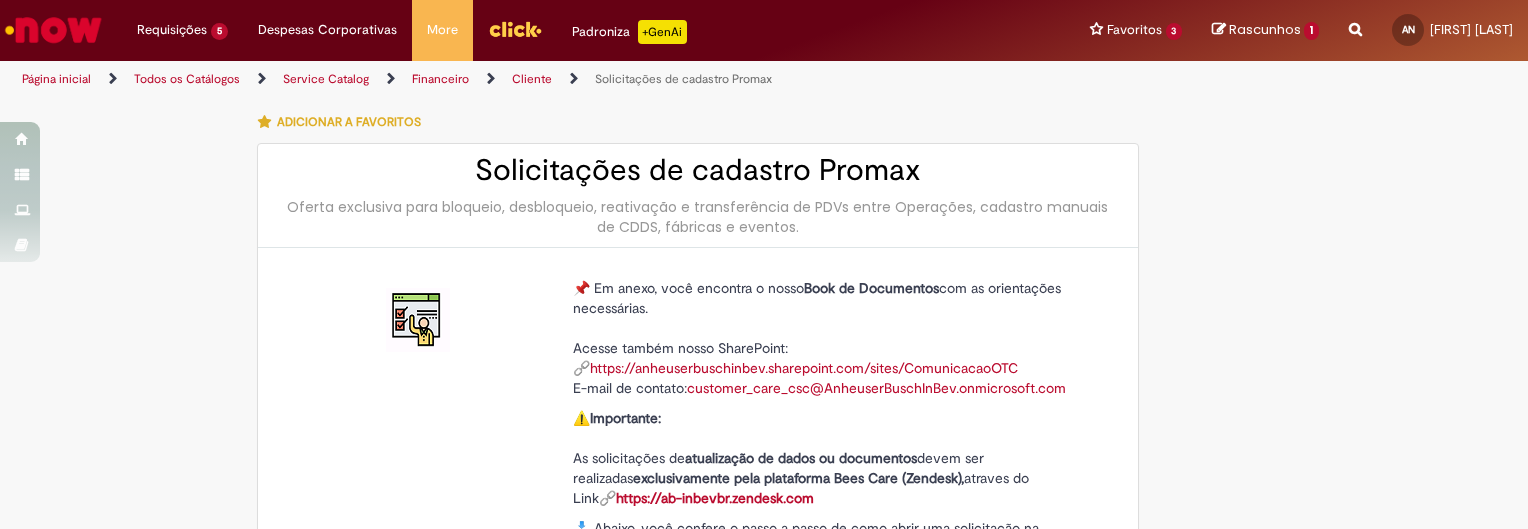 type on "**********" 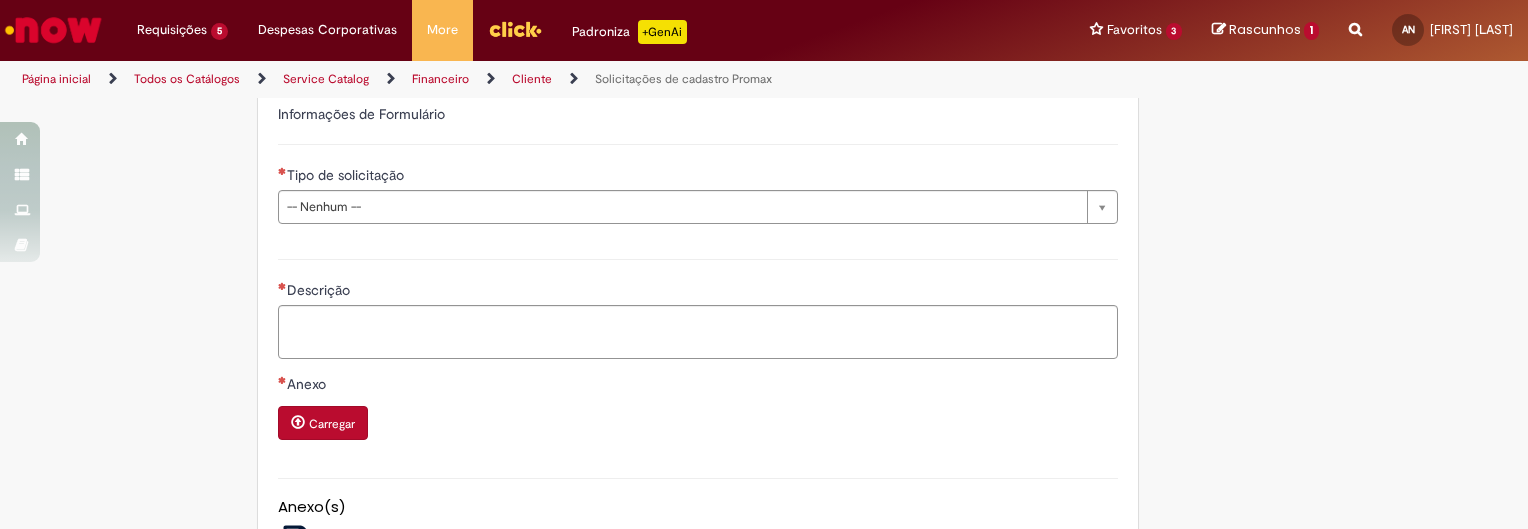scroll, scrollTop: 905, scrollLeft: 0, axis: vertical 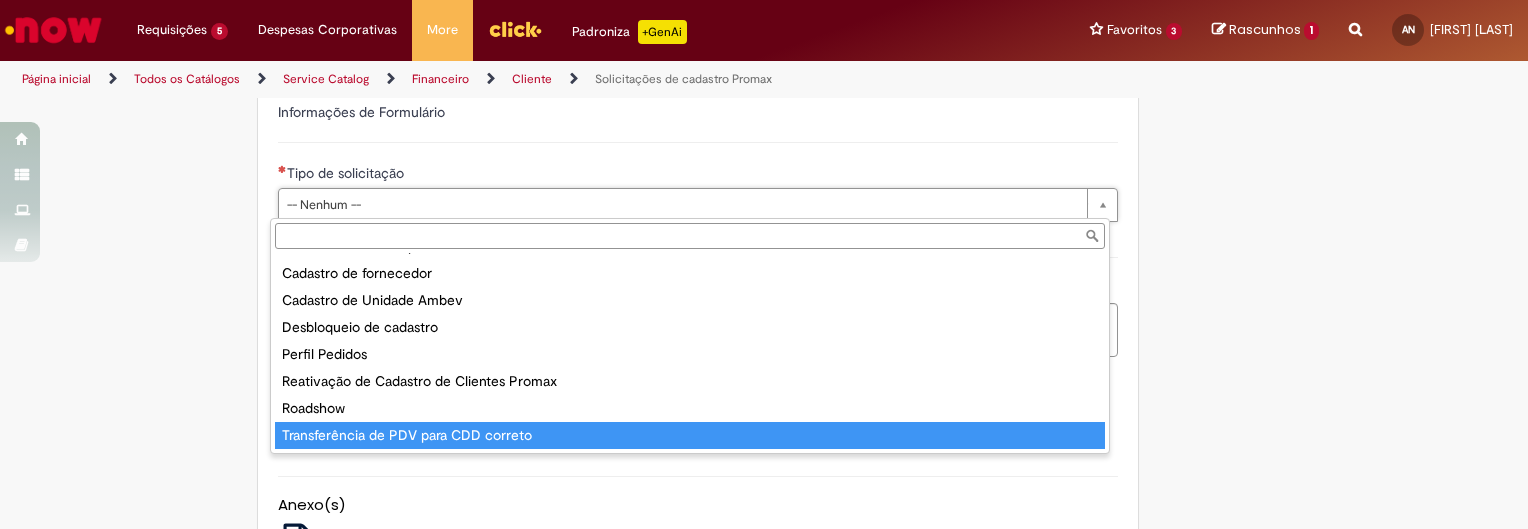 type on "**********" 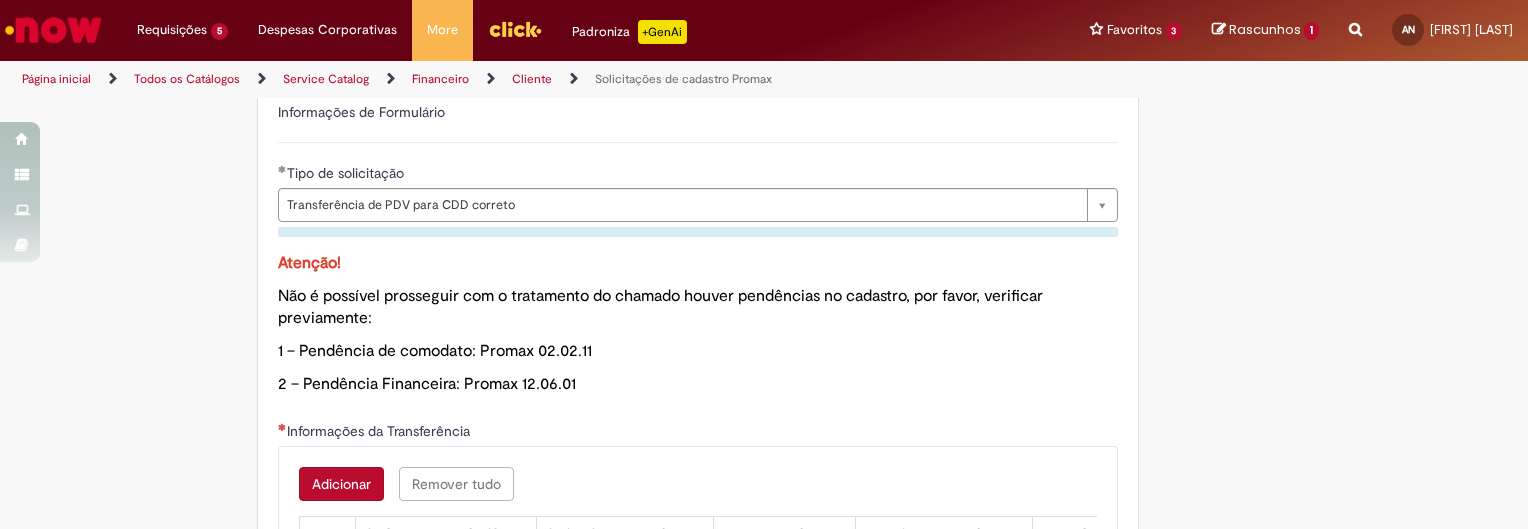 click on "Adicionar" at bounding box center (341, 484) 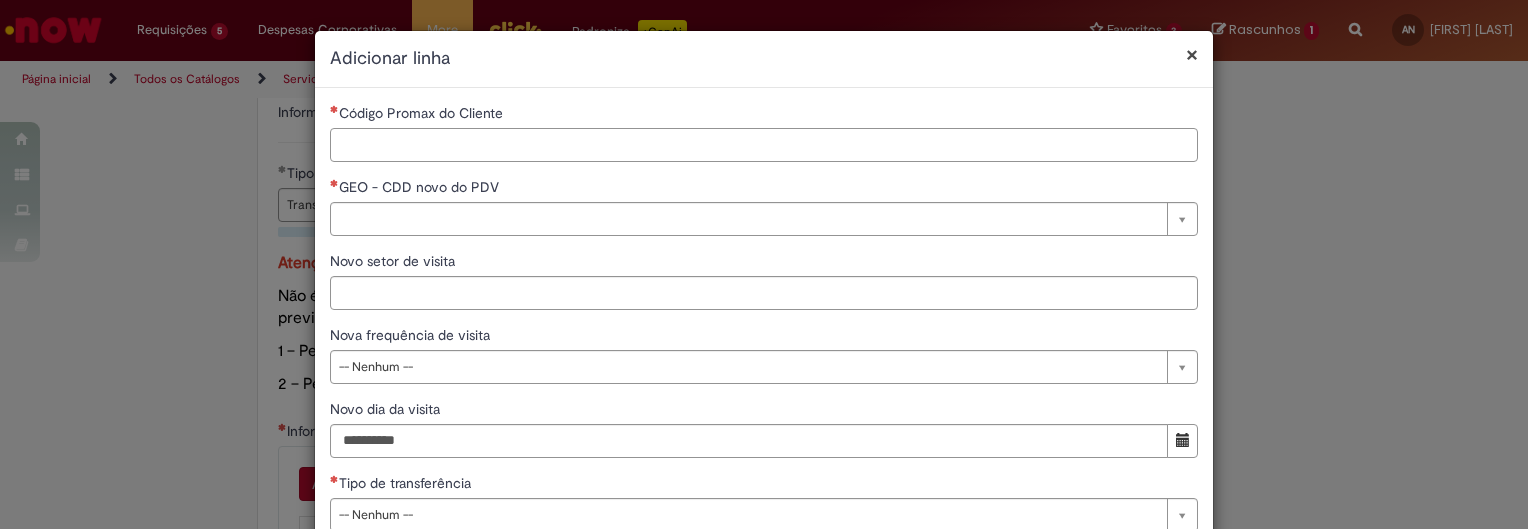 click on "Código Promax do Cliente" at bounding box center (764, 145) 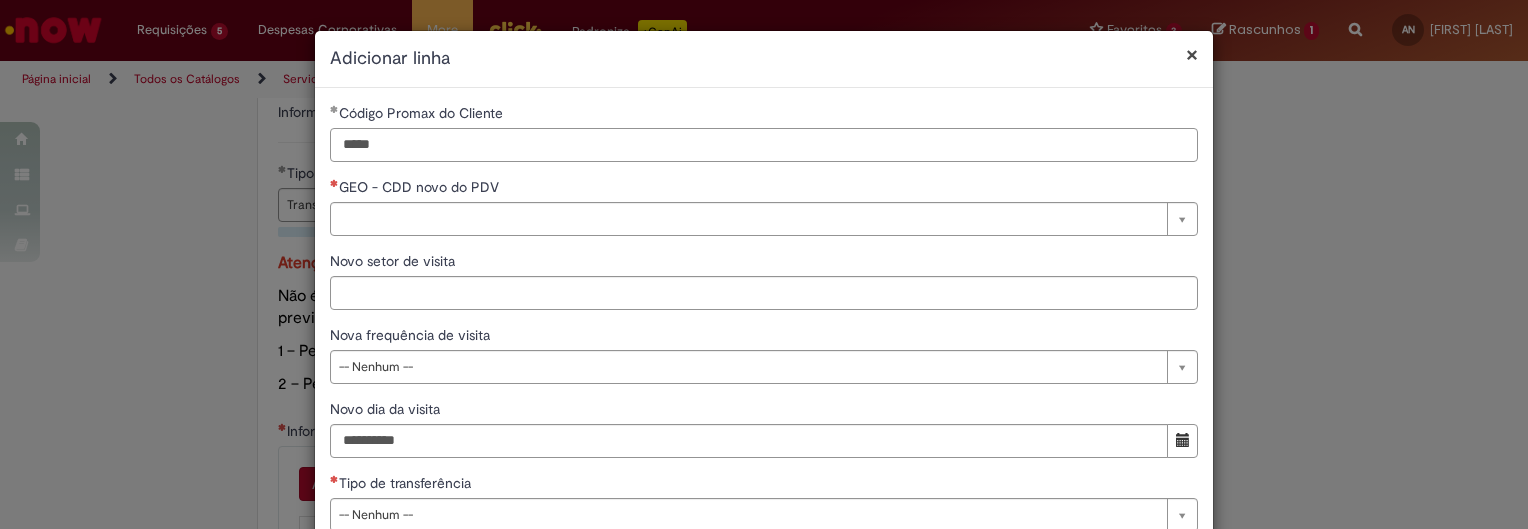 type on "*****" 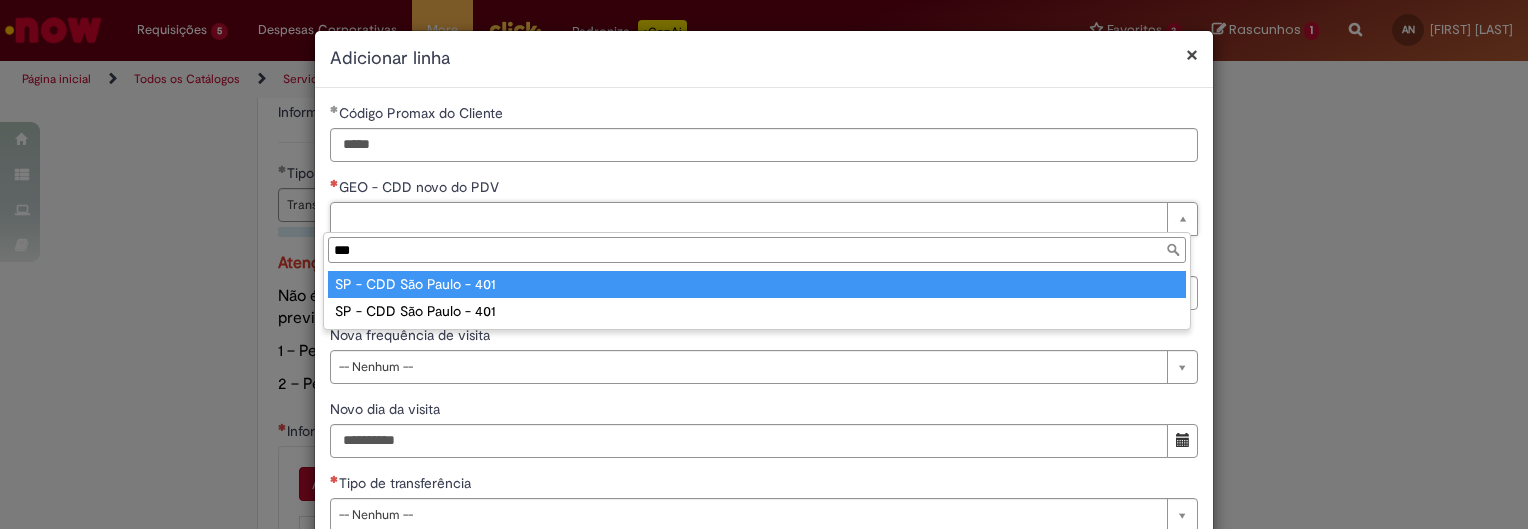 type on "***" 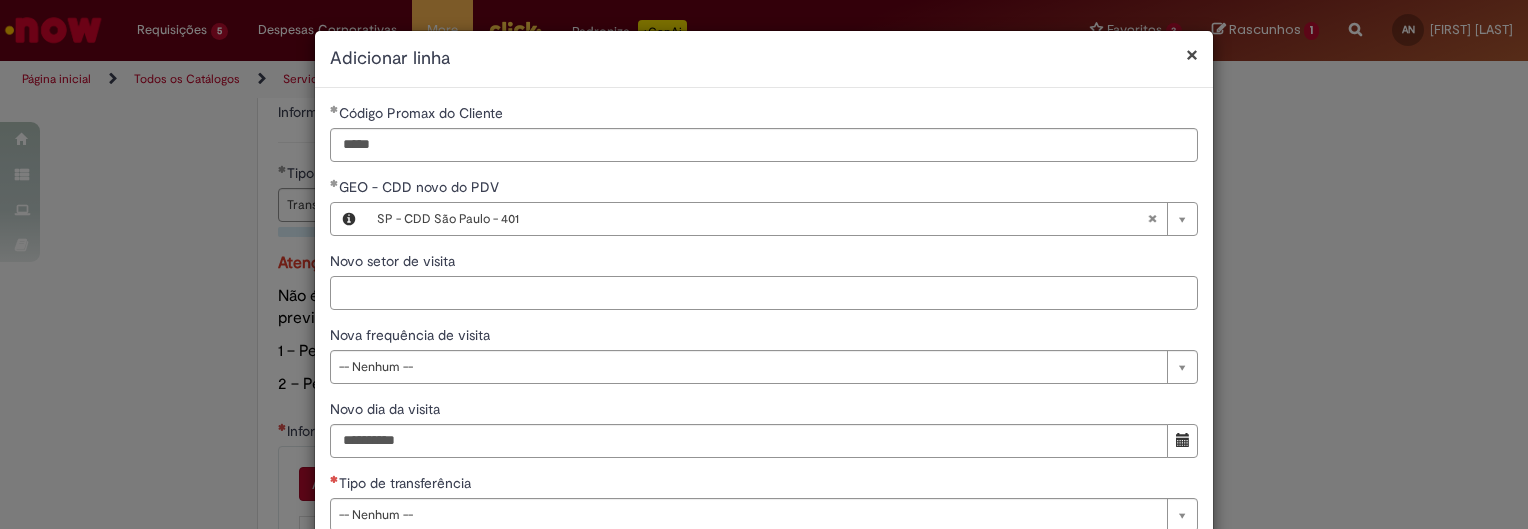 click on "Novo setor de visita" at bounding box center [764, 293] 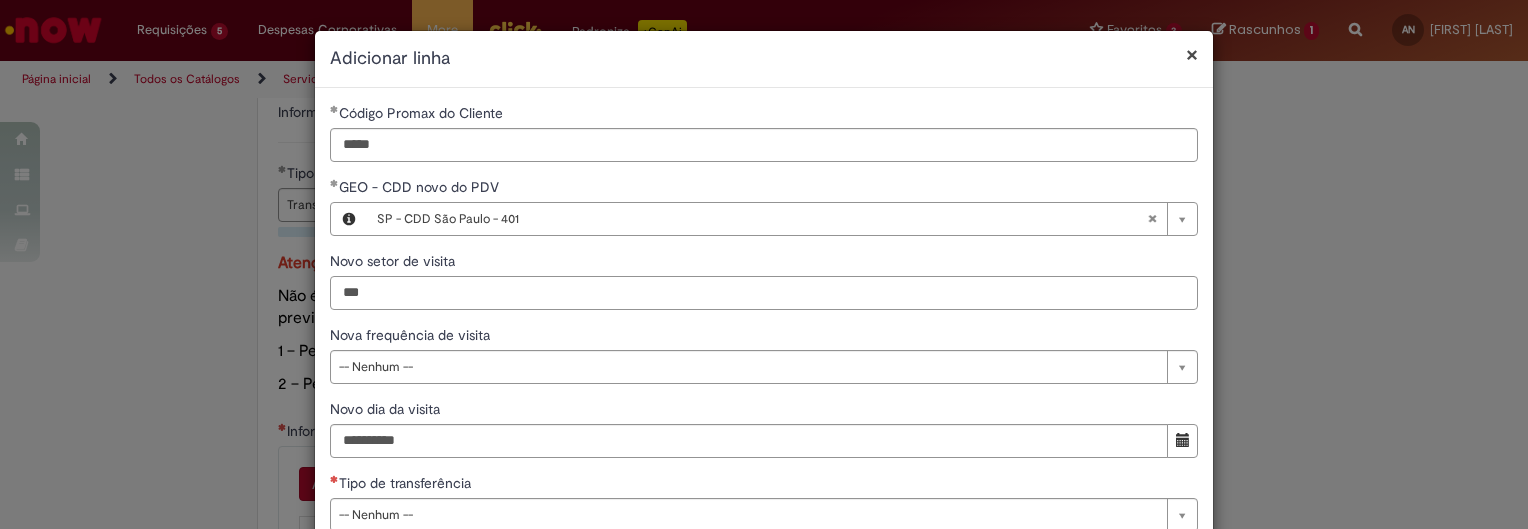 type on "***" 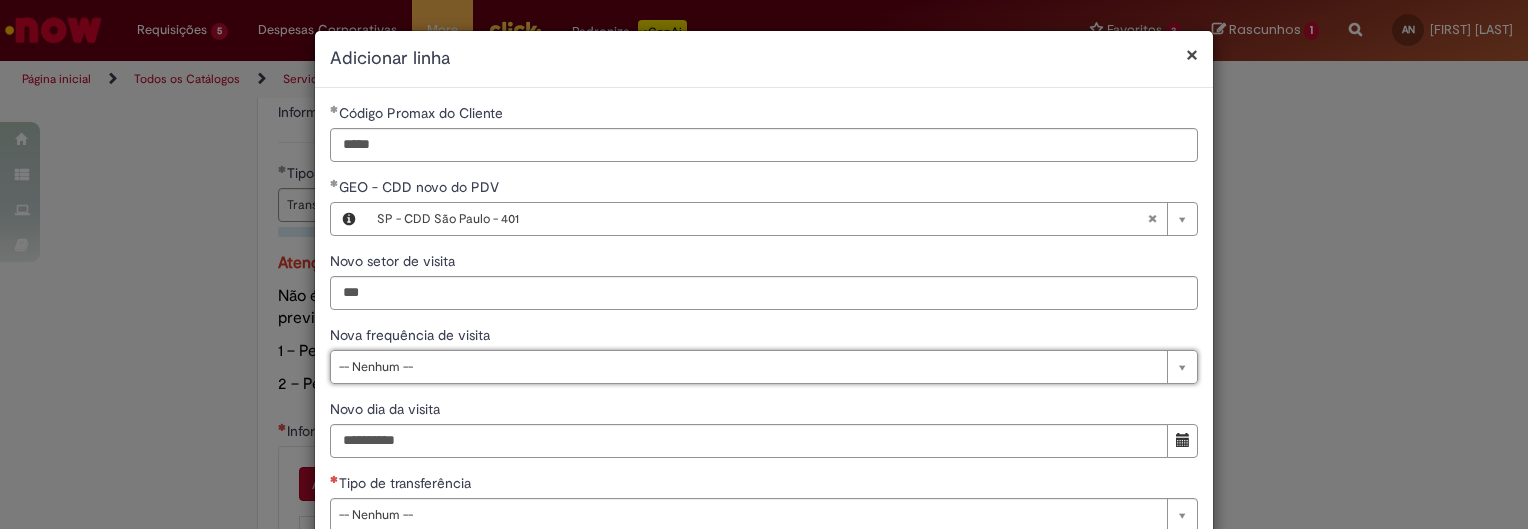 scroll, scrollTop: 203, scrollLeft: 0, axis: vertical 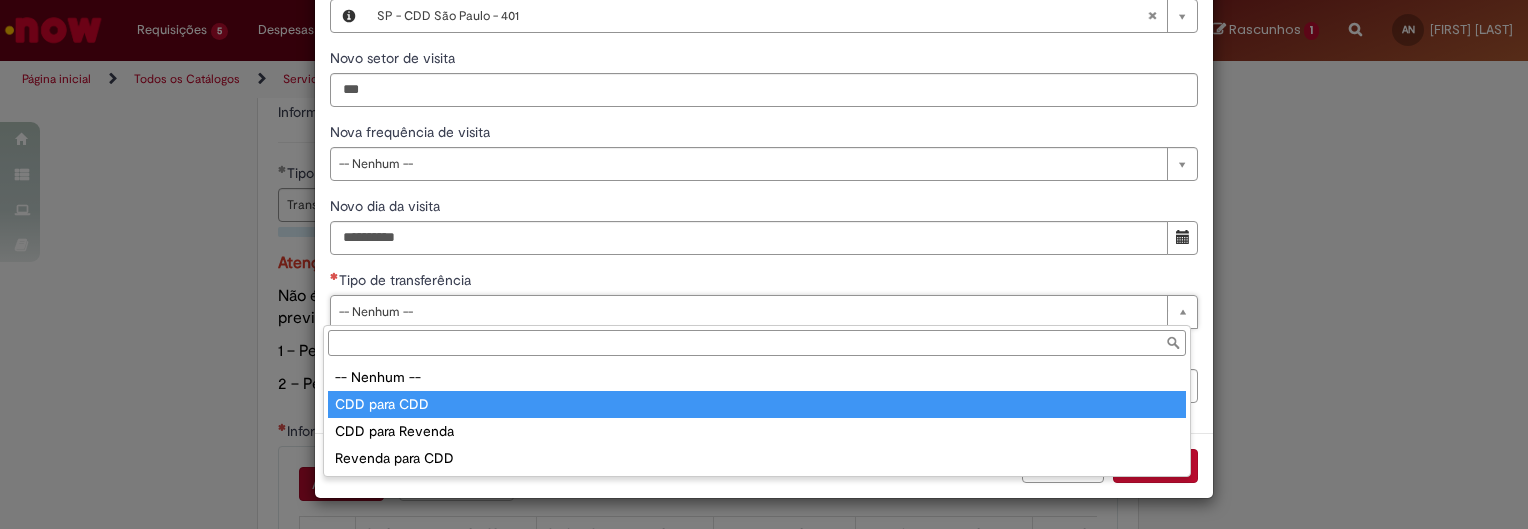type on "**********" 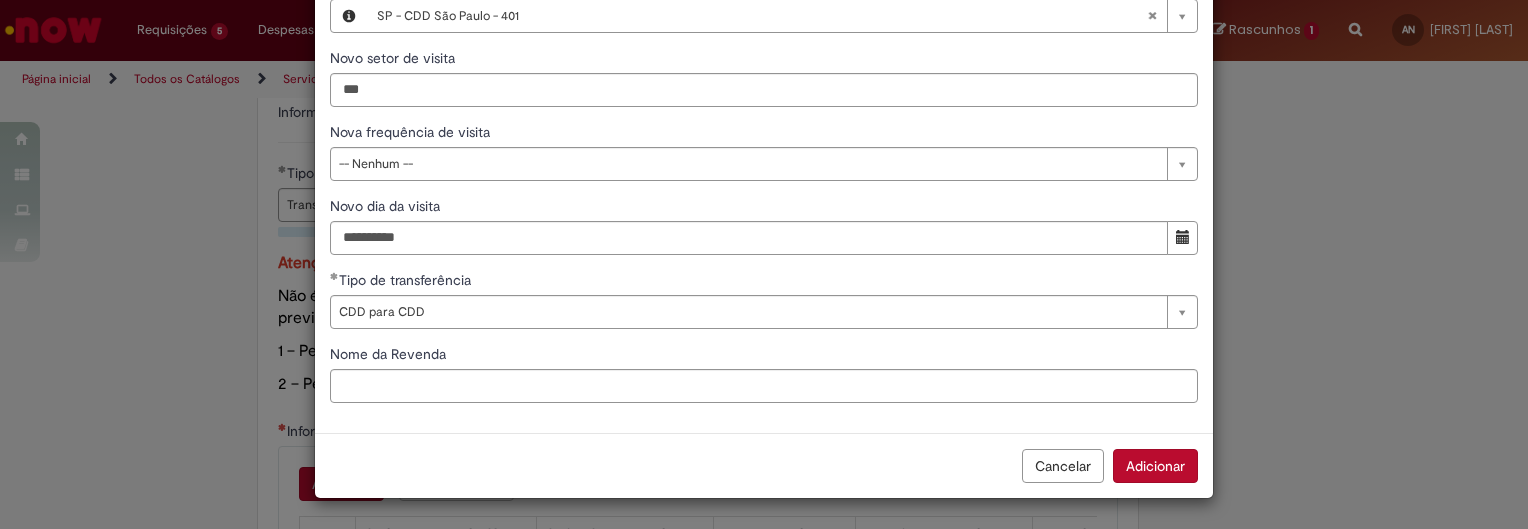 click on "Adicionar" at bounding box center [1155, 466] 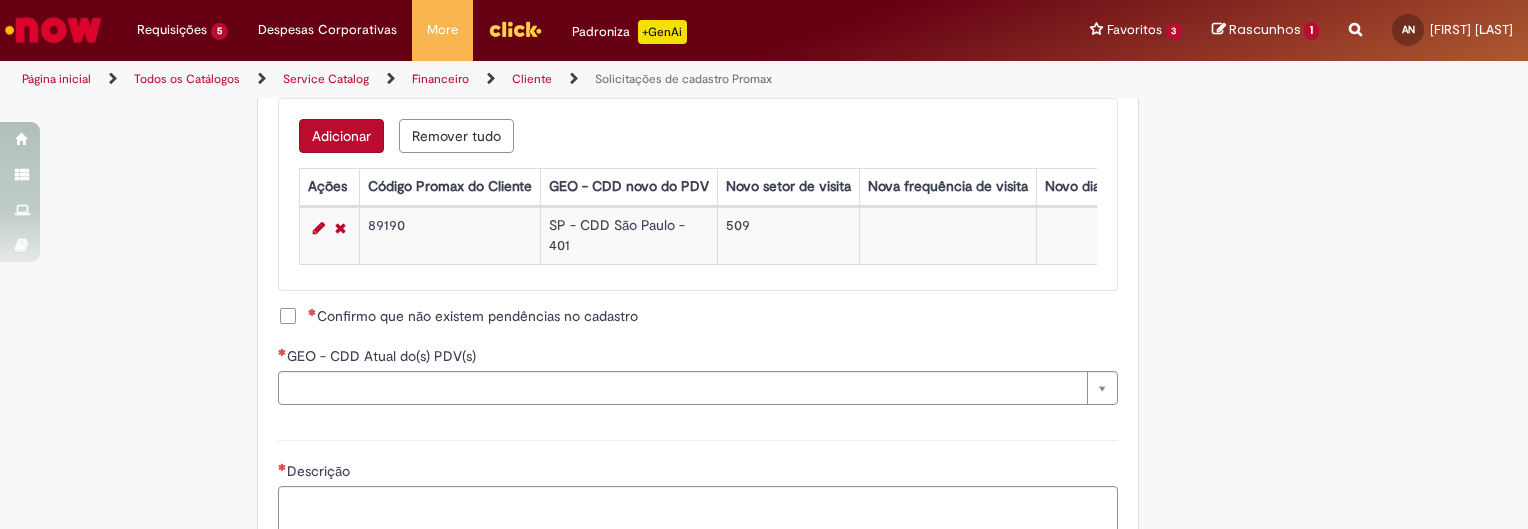 scroll, scrollTop: 1255, scrollLeft: 0, axis: vertical 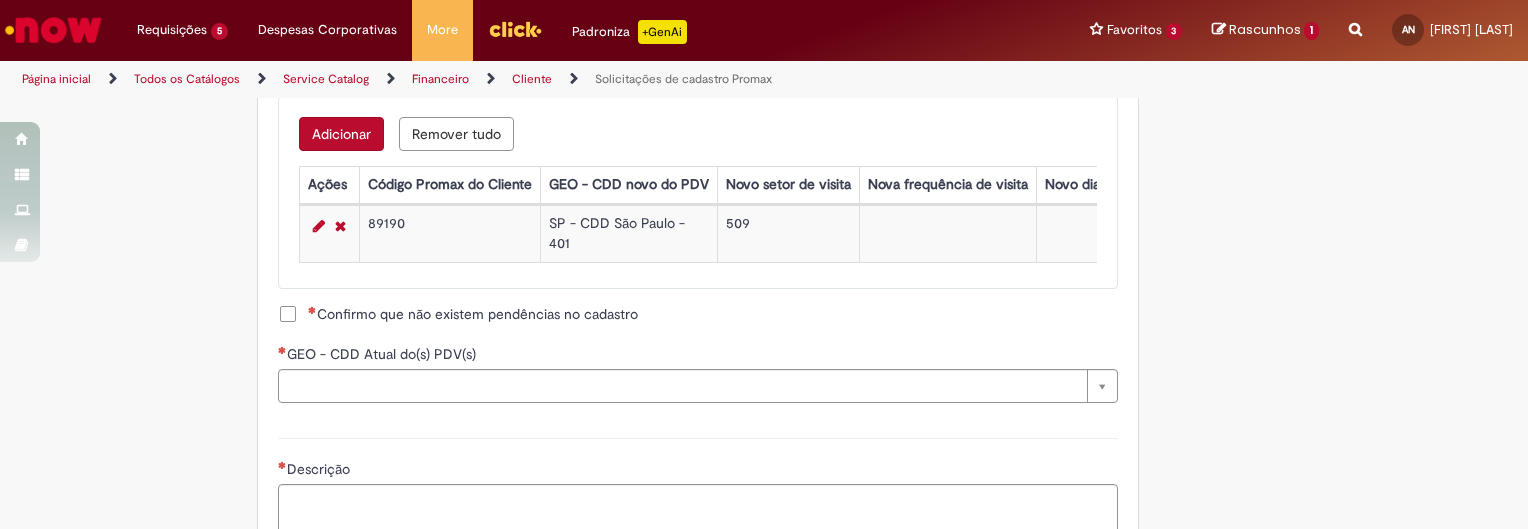 click on "Confirmo que não existem pendências no cadastro" at bounding box center [458, 314] 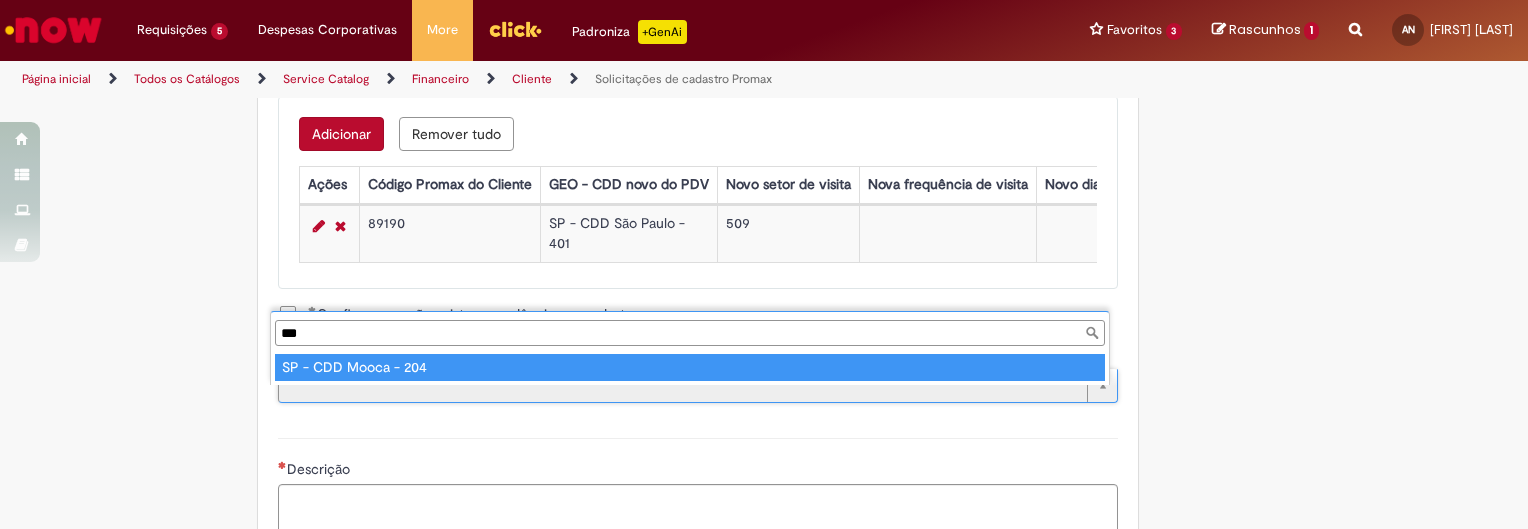 type on "***" 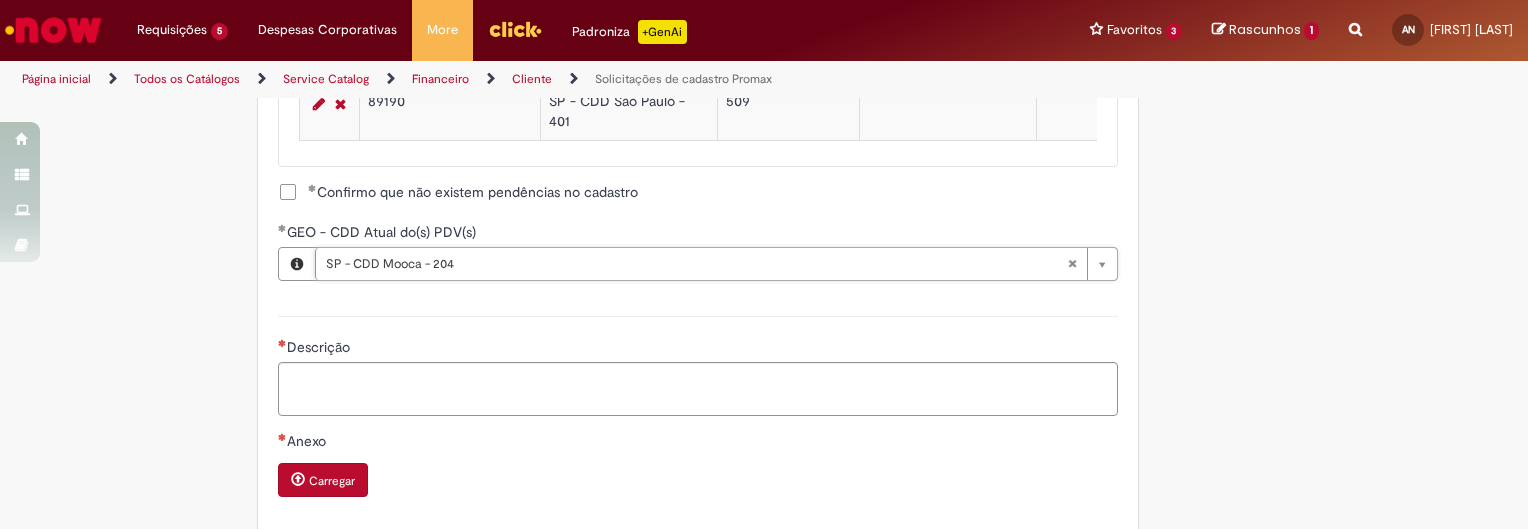 scroll, scrollTop: 1396, scrollLeft: 0, axis: vertical 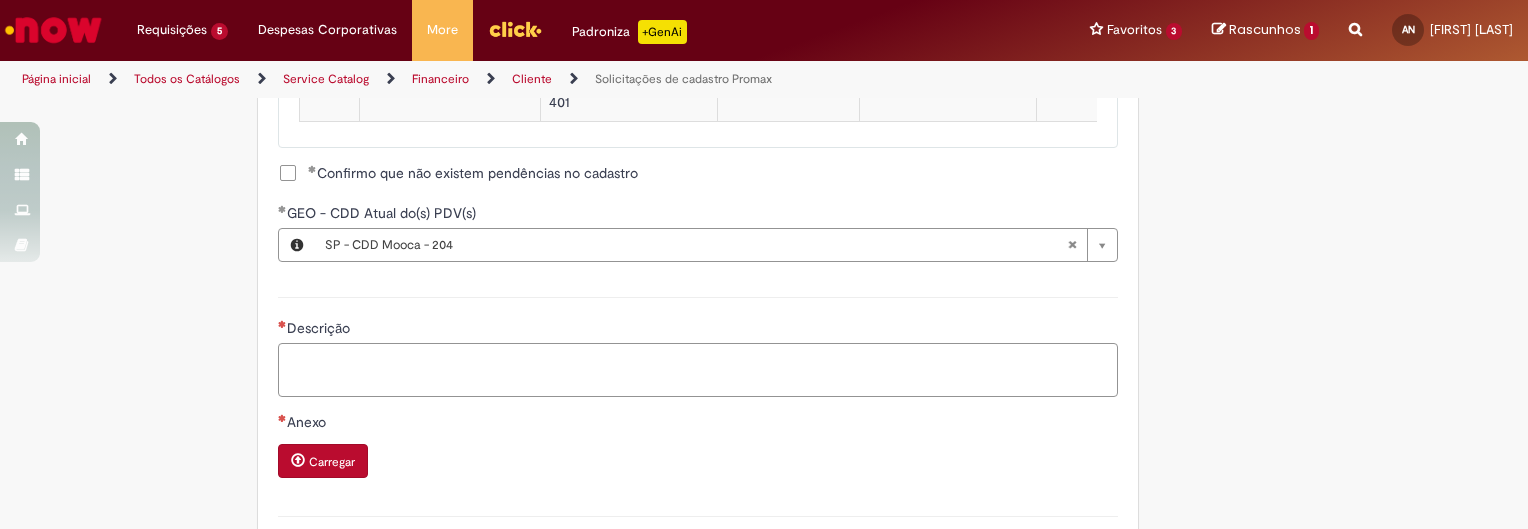 click on "Descrição" at bounding box center (698, 370) 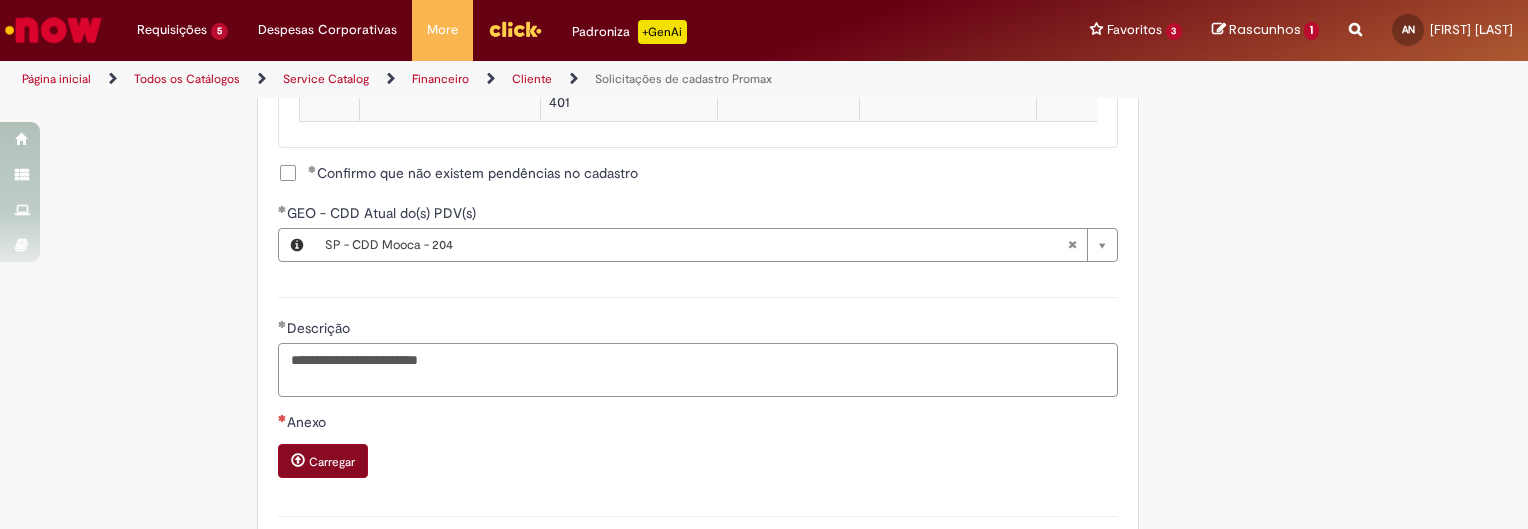 type on "**********" 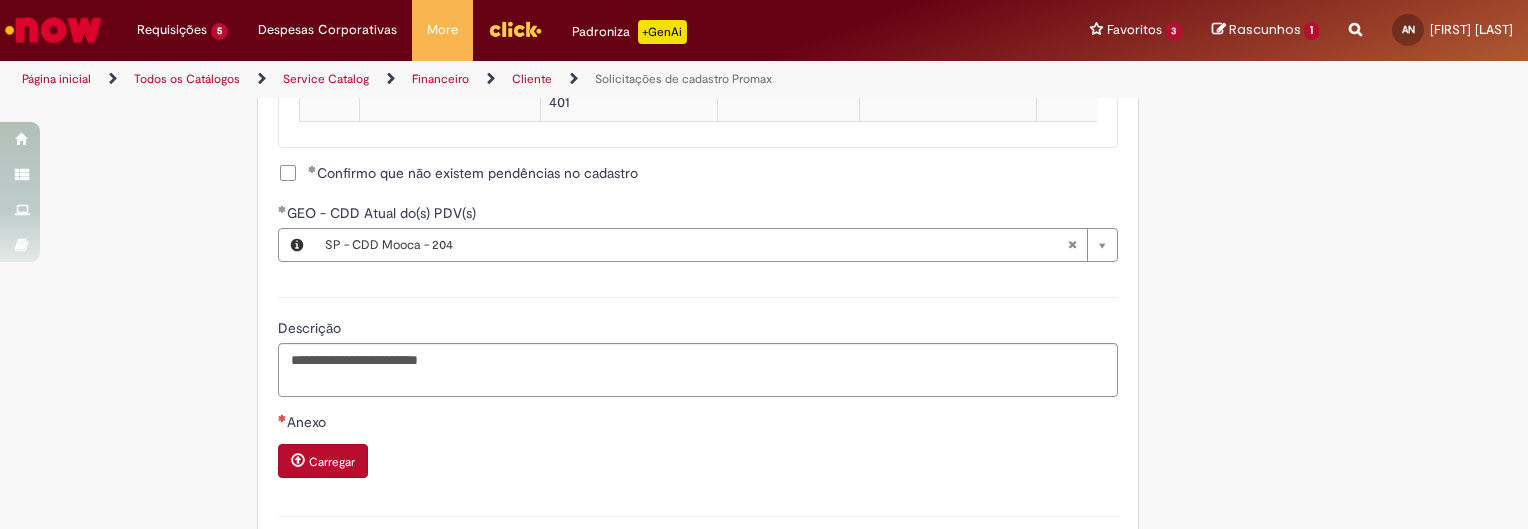 click on "Carregar" at bounding box center (332, 462) 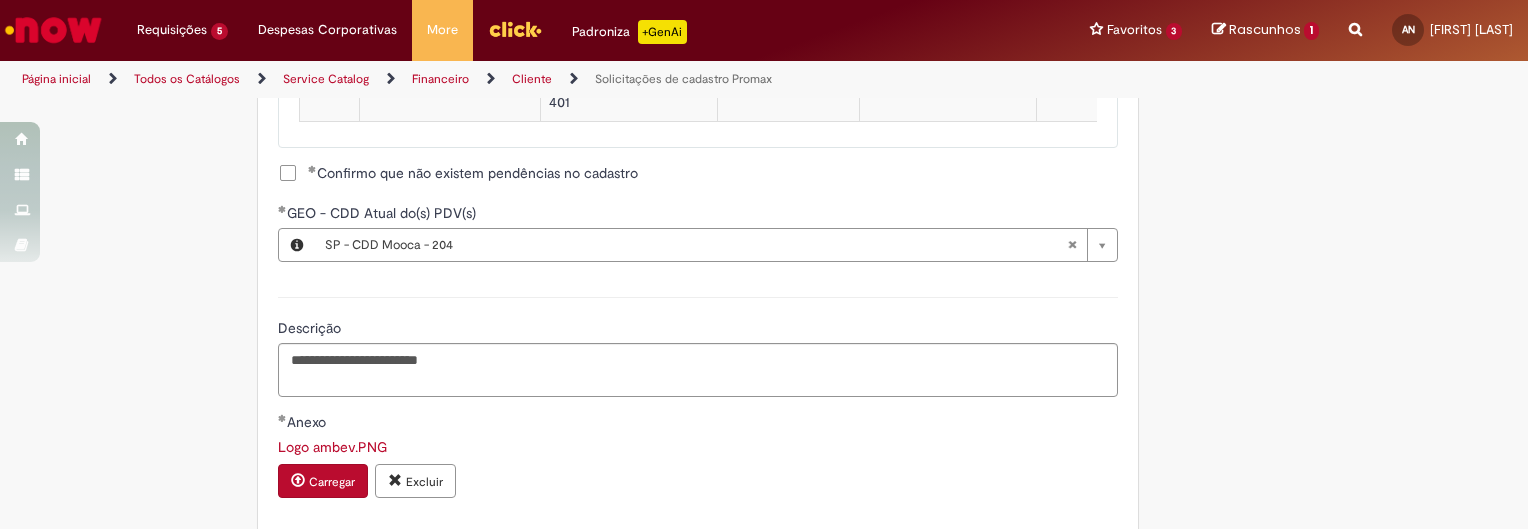 scroll, scrollTop: 1664, scrollLeft: 0, axis: vertical 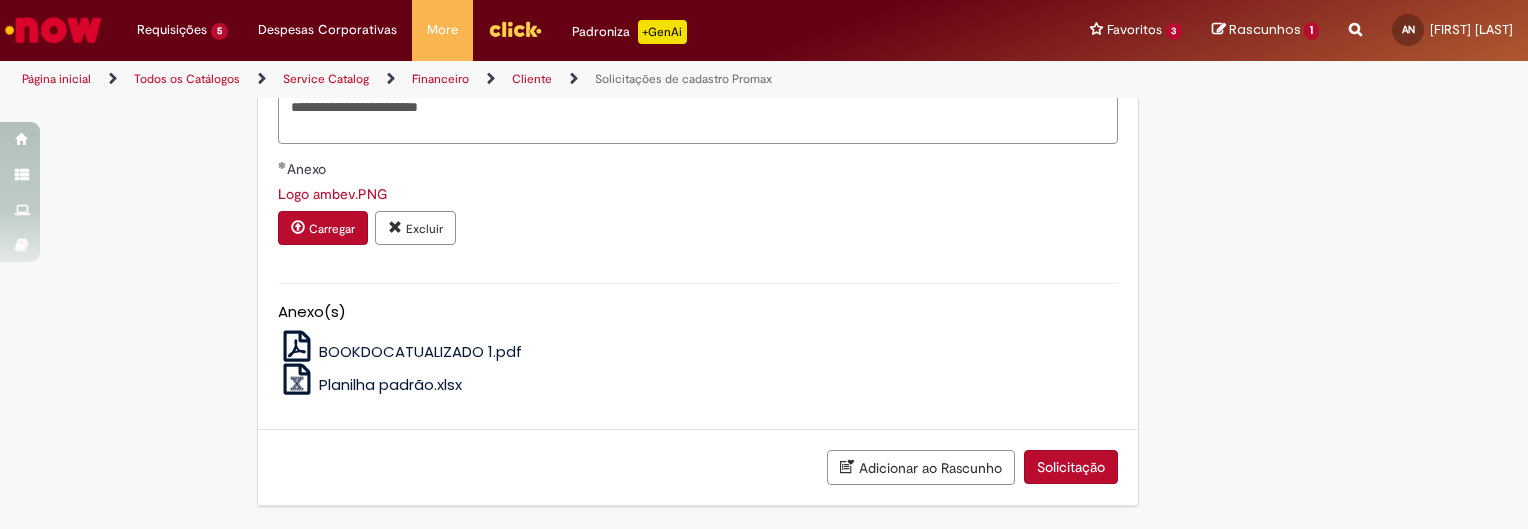 click on "Solicitação" at bounding box center [1071, 467] 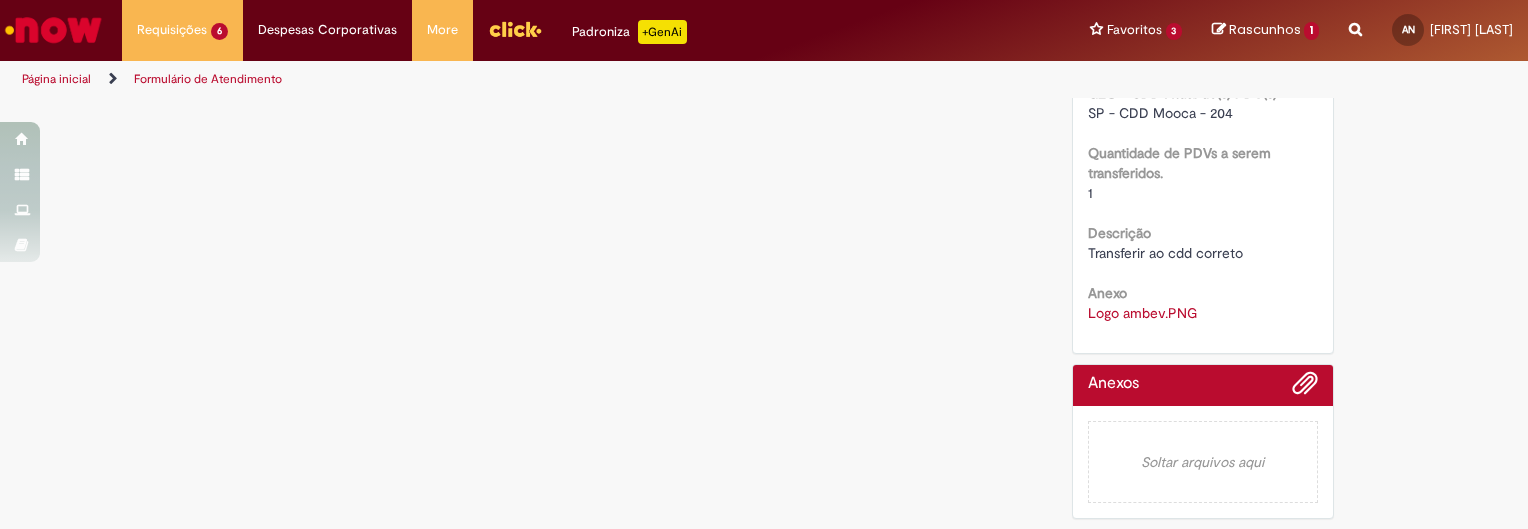 scroll, scrollTop: 0, scrollLeft: 0, axis: both 